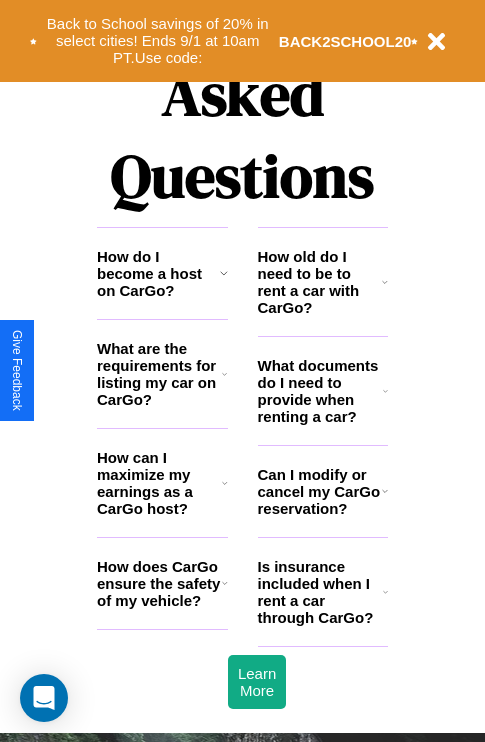 scroll, scrollTop: 2423, scrollLeft: 0, axis: vertical 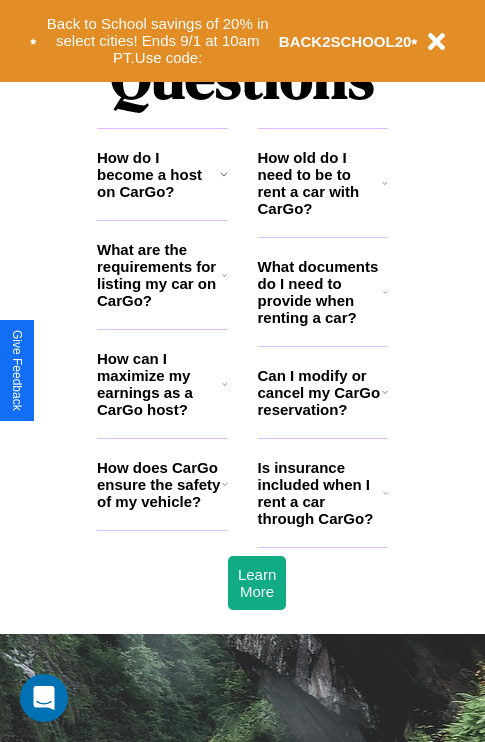 click 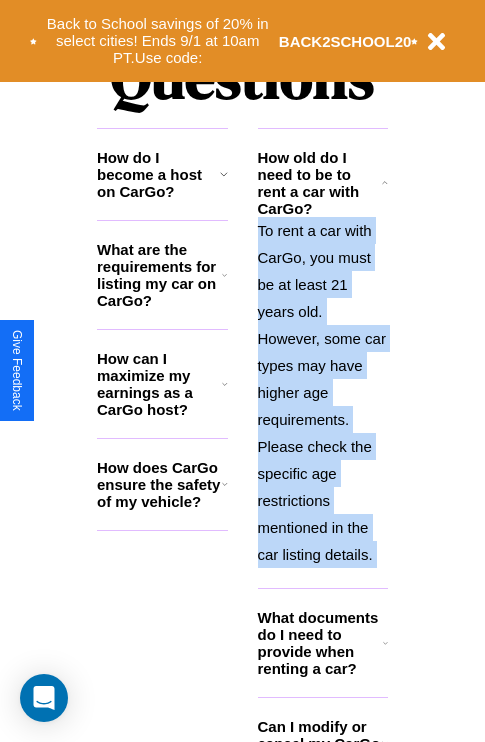 scroll, scrollTop: 2613, scrollLeft: 0, axis: vertical 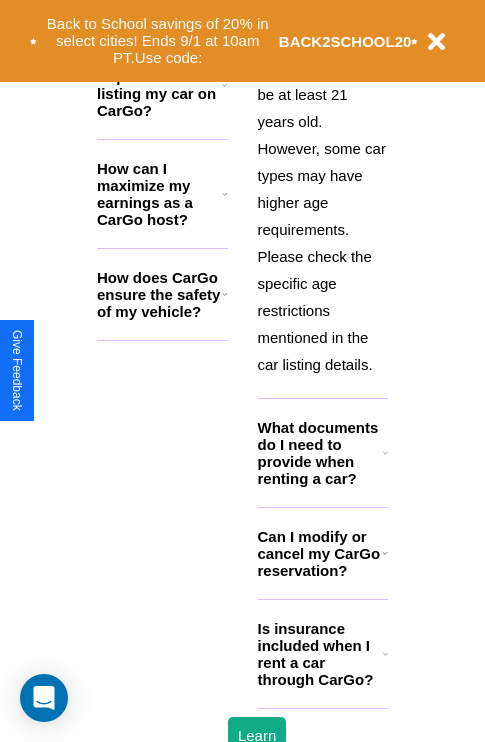 click on "Is insurance included when I rent a car through CarGo?" at bounding box center (320, 654) 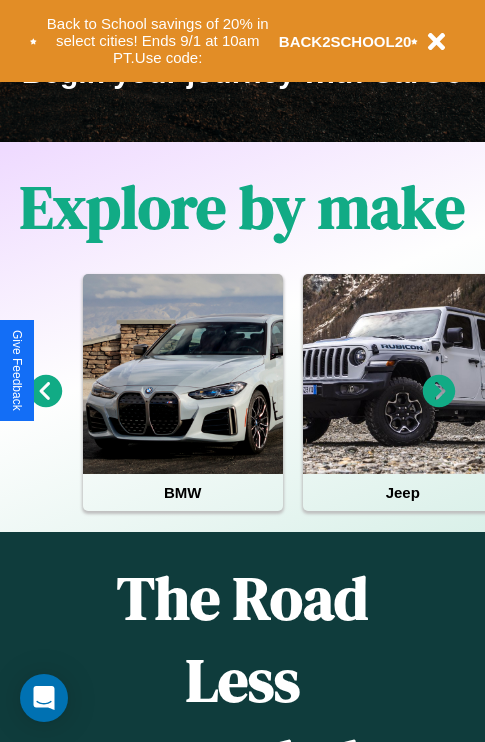 scroll, scrollTop: 308, scrollLeft: 0, axis: vertical 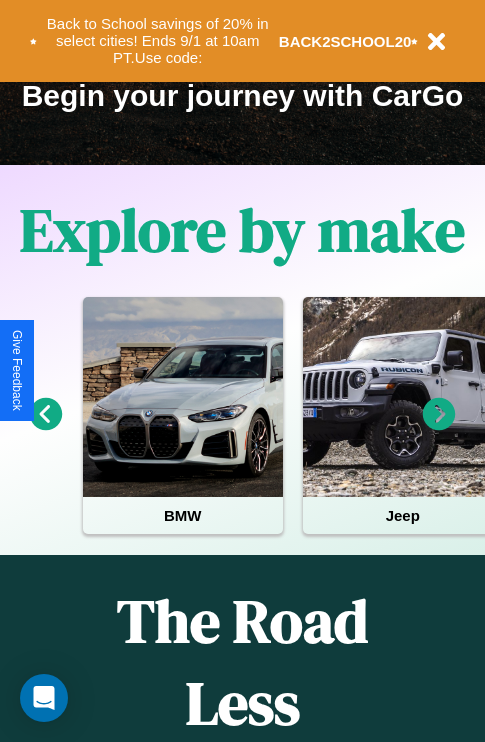 click 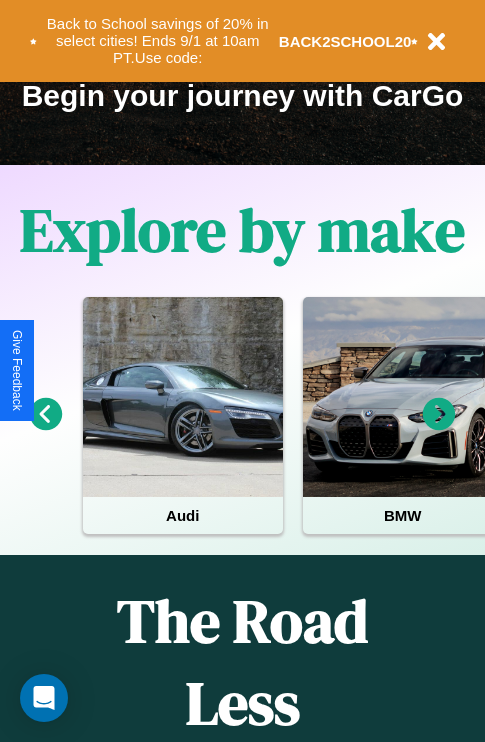 click 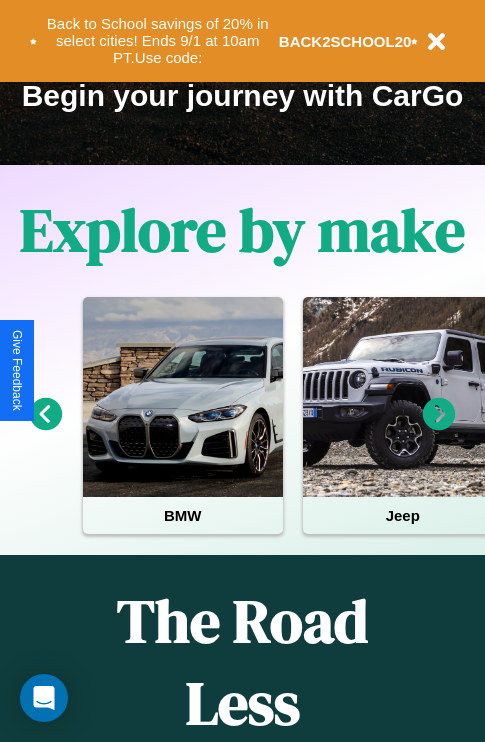 click 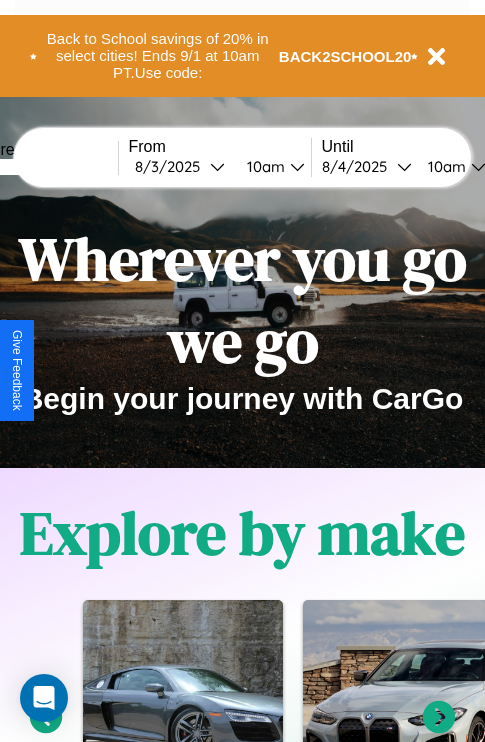scroll, scrollTop: 0, scrollLeft: 0, axis: both 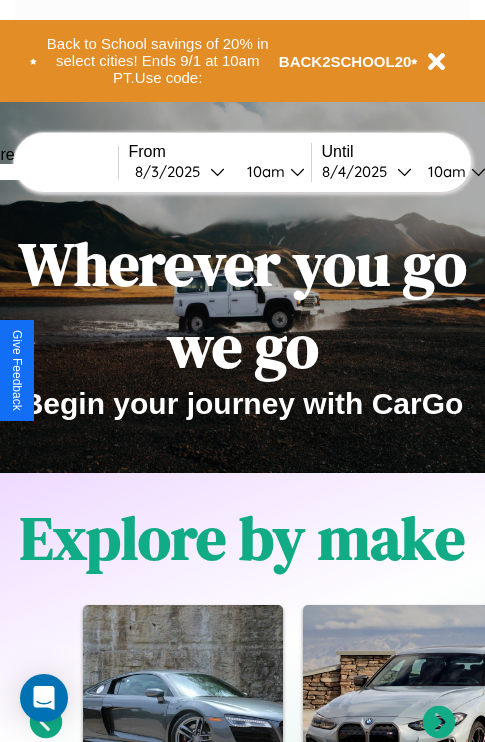 click at bounding box center (43, 172) 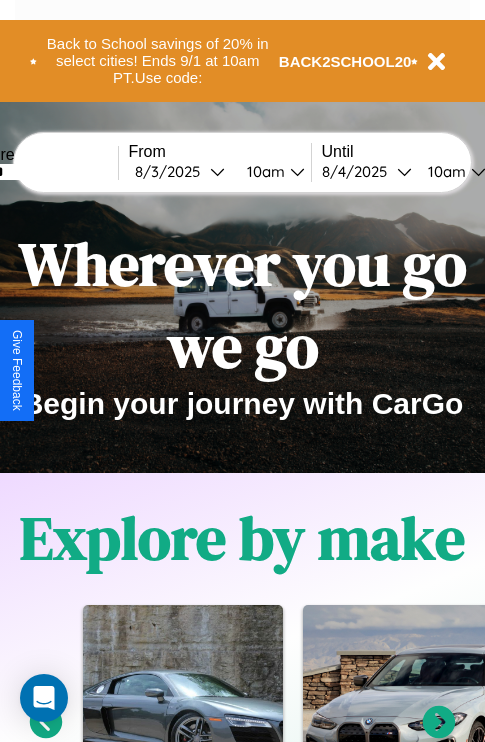 type on "******" 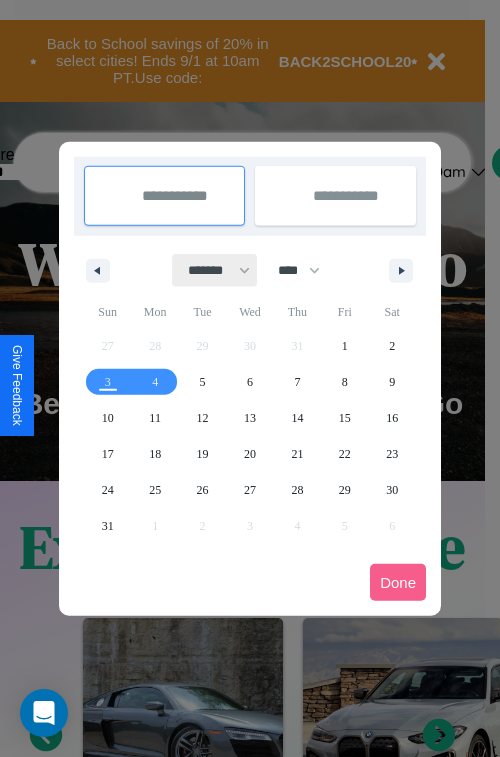 click on "******* ******** ***** ***** *** **** **** ****** ********* ******* ******** ********" at bounding box center (215, 270) 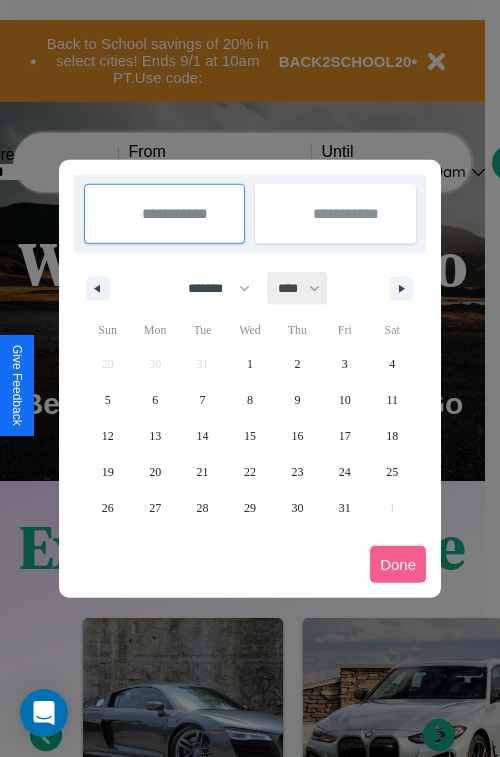 click on "**** **** **** **** **** **** **** **** **** **** **** **** **** **** **** **** **** **** **** **** **** **** **** **** **** **** **** **** **** **** **** **** **** **** **** **** **** **** **** **** **** **** **** **** **** **** **** **** **** **** **** **** **** **** **** **** **** **** **** **** **** **** **** **** **** **** **** **** **** **** **** **** **** **** **** **** **** **** **** **** **** **** **** **** **** **** **** **** **** **** **** **** **** **** **** **** **** **** **** **** **** **** **** **** **** **** **** **** **** **** **** **** **** **** **** **** **** **** **** **** ****" at bounding box center [298, 288] 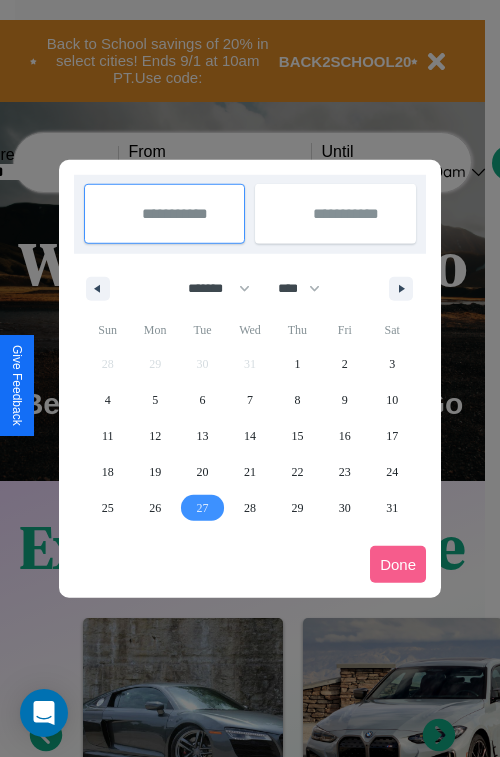 click on "27" at bounding box center (203, 508) 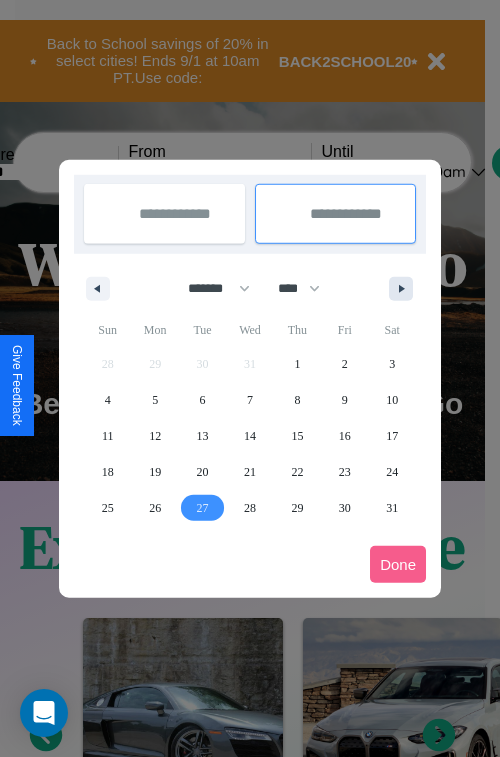 click at bounding box center (405, 289) 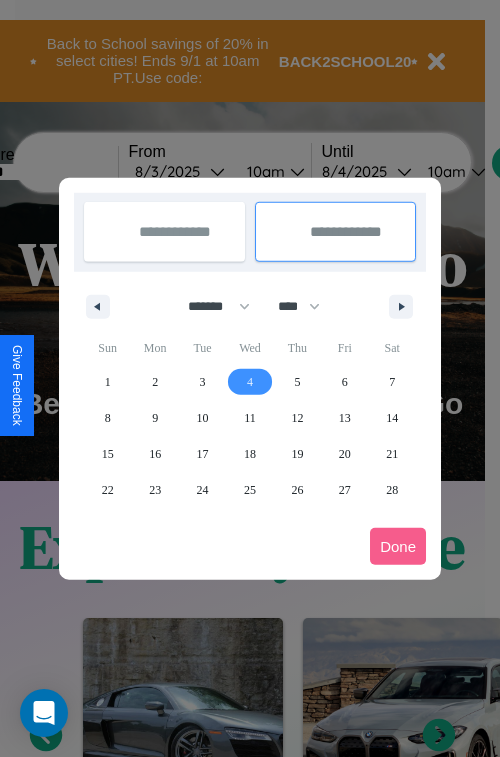 click on "4" at bounding box center (250, 382) 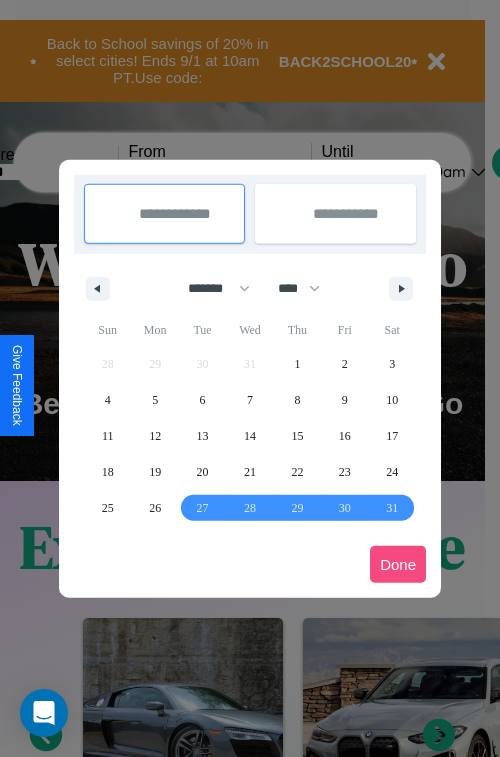 click on "Done" at bounding box center (398, 564) 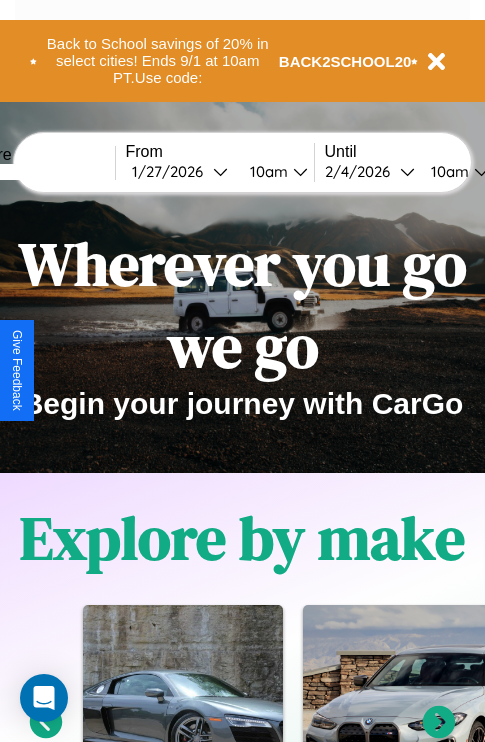 click on "10am" at bounding box center [266, 171] 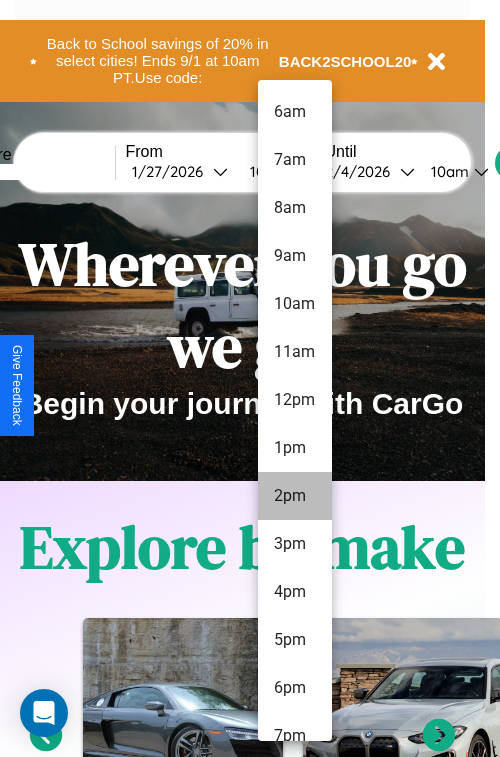 click on "2pm" at bounding box center [295, 496] 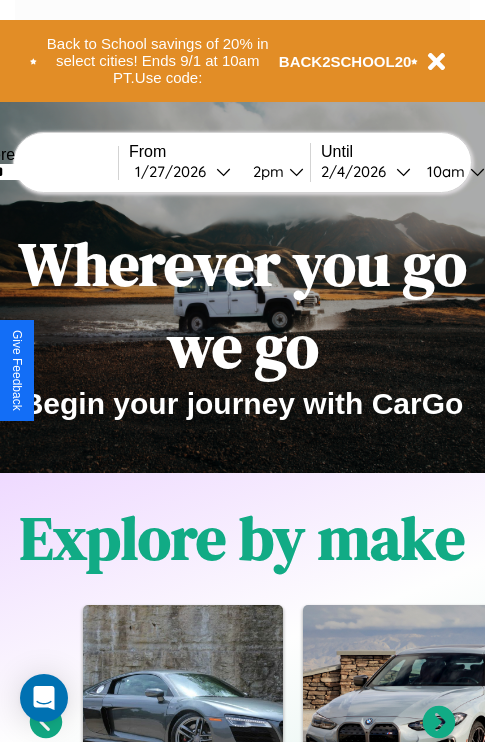 click on "10am" at bounding box center [443, 171] 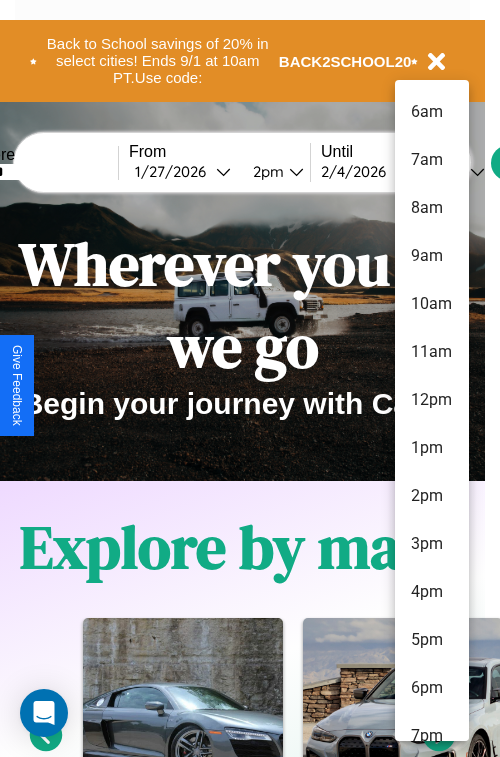 click on "8am" at bounding box center (432, 208) 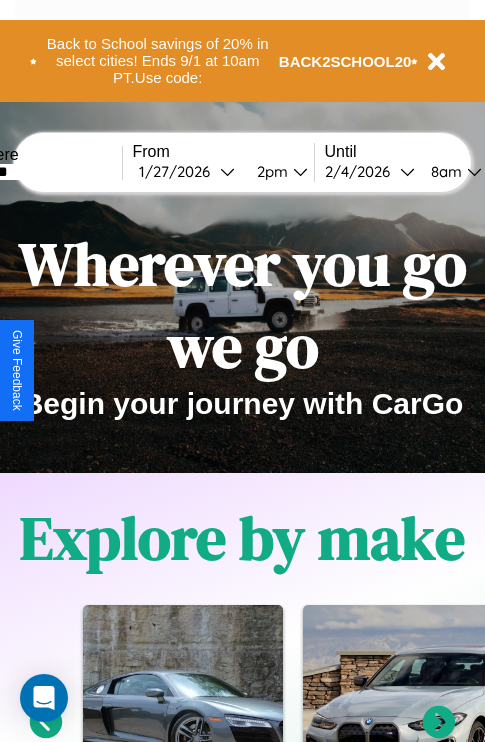 scroll, scrollTop: 0, scrollLeft: 64, axis: horizontal 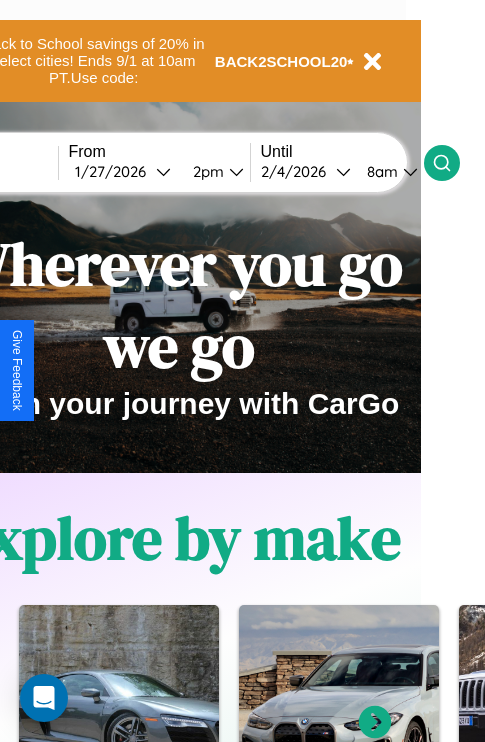 click 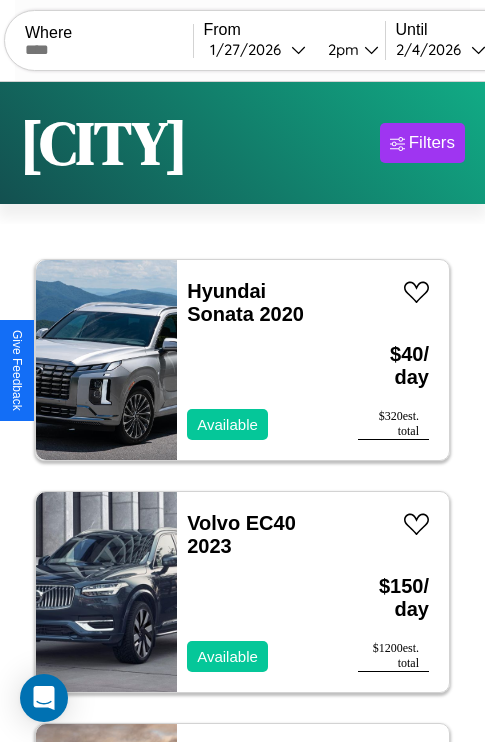 scroll, scrollTop: 95, scrollLeft: 0, axis: vertical 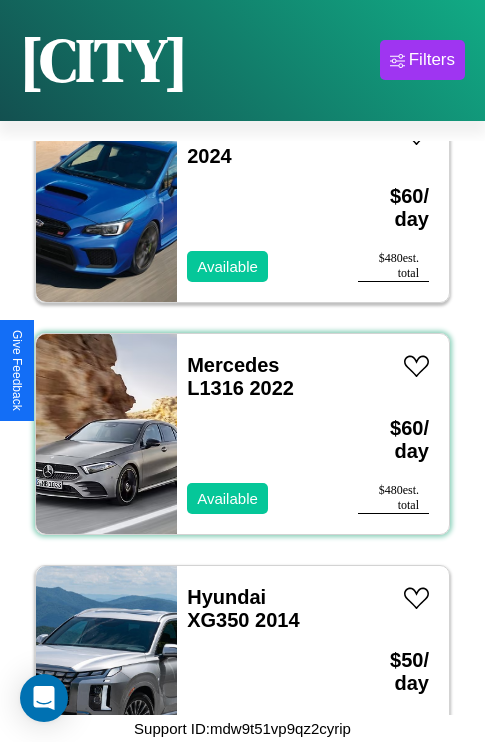 click on "Mercedes   L1316   2022 Available" at bounding box center [257, 434] 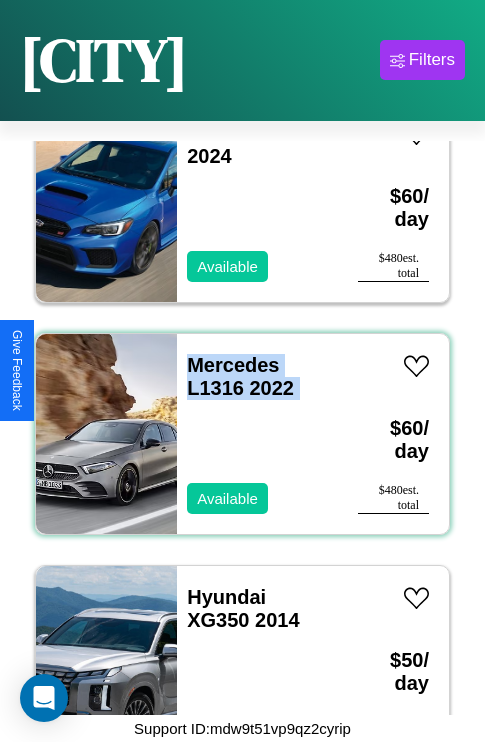 click on "Mercedes   L1316   2022 Available" at bounding box center [257, 434] 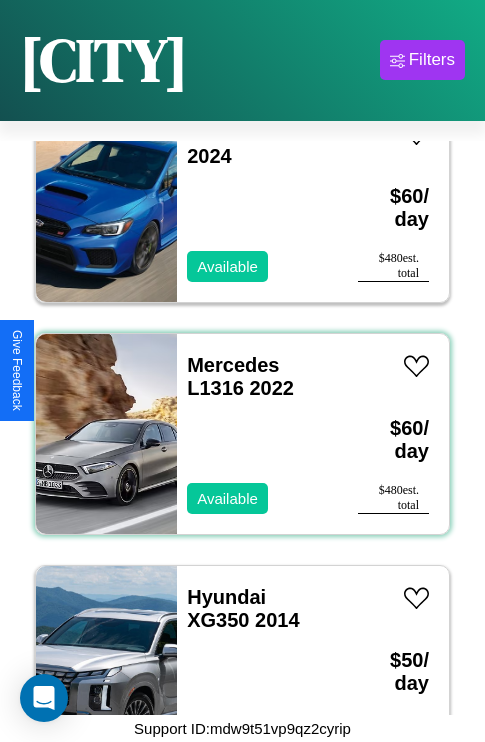 click on "Mercedes   L1316   2022 Available" at bounding box center (257, 434) 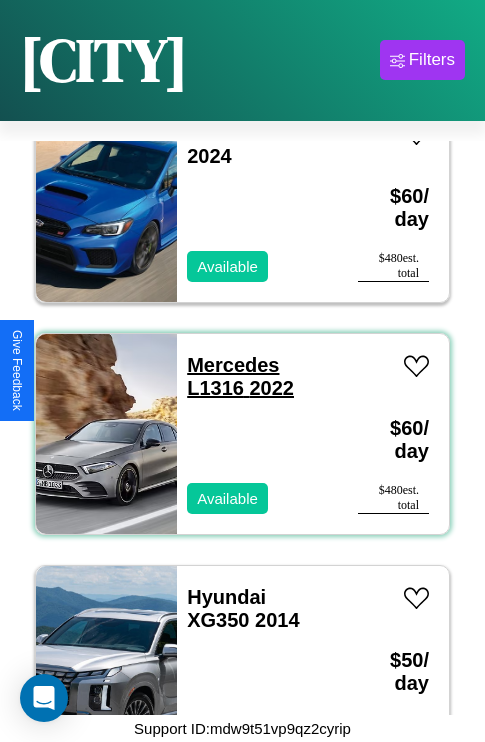 click on "Mercedes   L1316   2022" at bounding box center (240, 376) 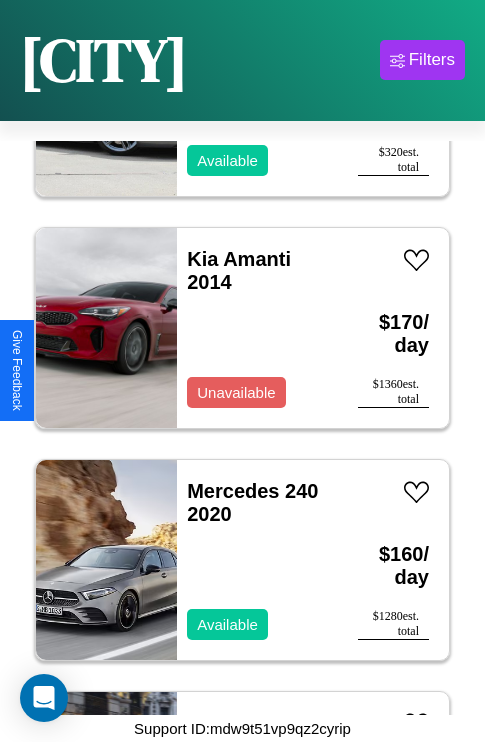 scroll, scrollTop: 6803, scrollLeft: 0, axis: vertical 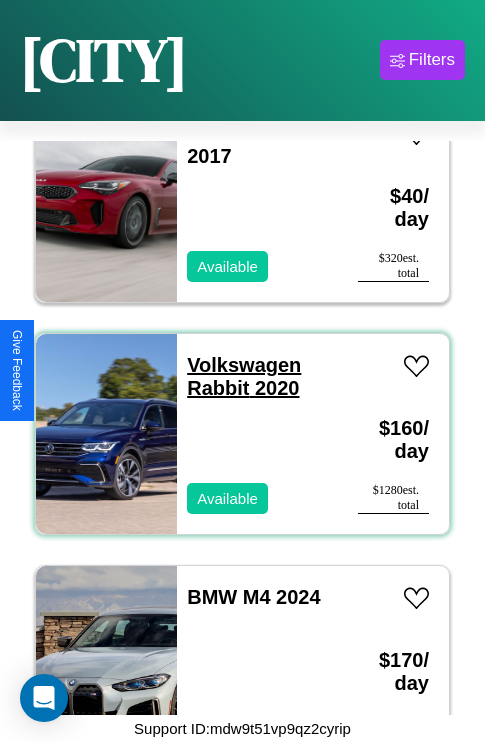 click on "Volkswagen   Rabbit   2020" at bounding box center (244, 376) 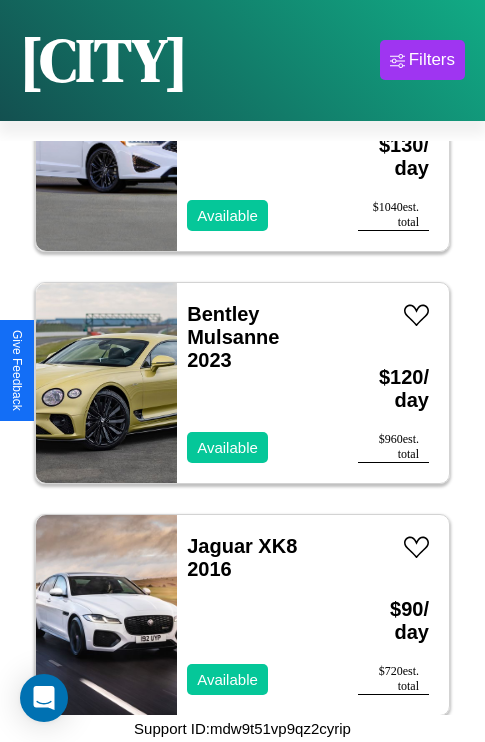 scroll, scrollTop: 1699, scrollLeft: 0, axis: vertical 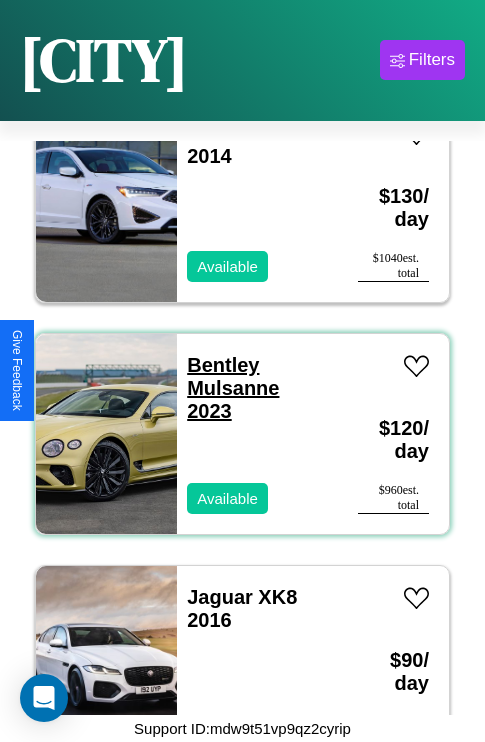 click on "Bentley   Mulsanne   2023" at bounding box center [233, 388] 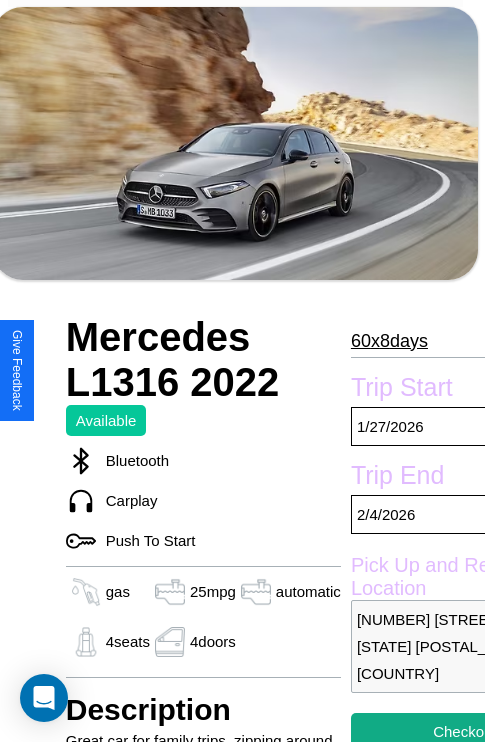 scroll, scrollTop: 645, scrollLeft: 64, axis: both 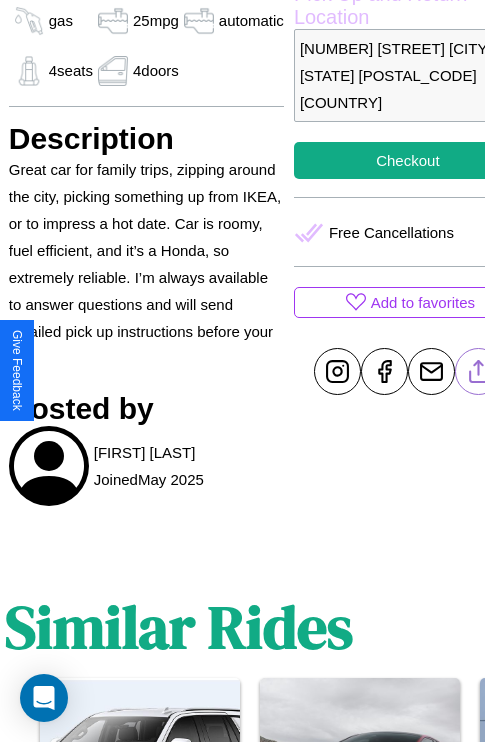 click 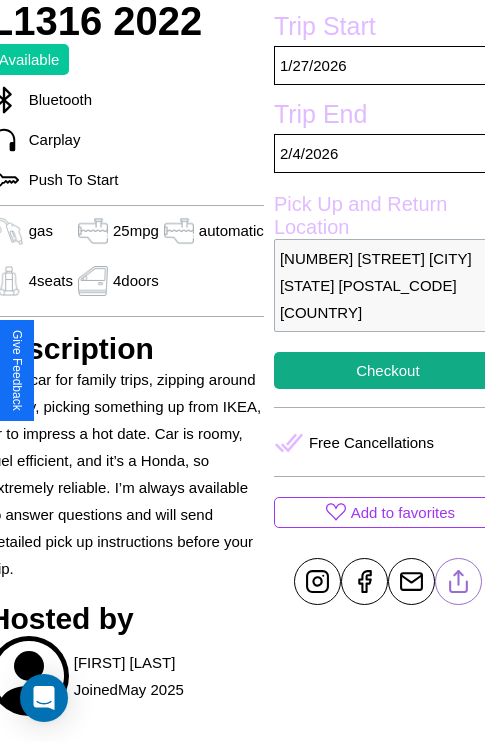 scroll, scrollTop: 434, scrollLeft: 84, axis: both 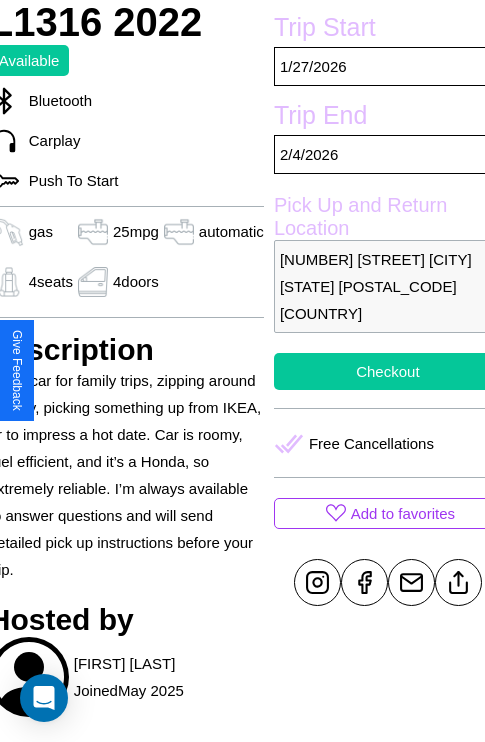 click on "Checkout" at bounding box center [388, 371] 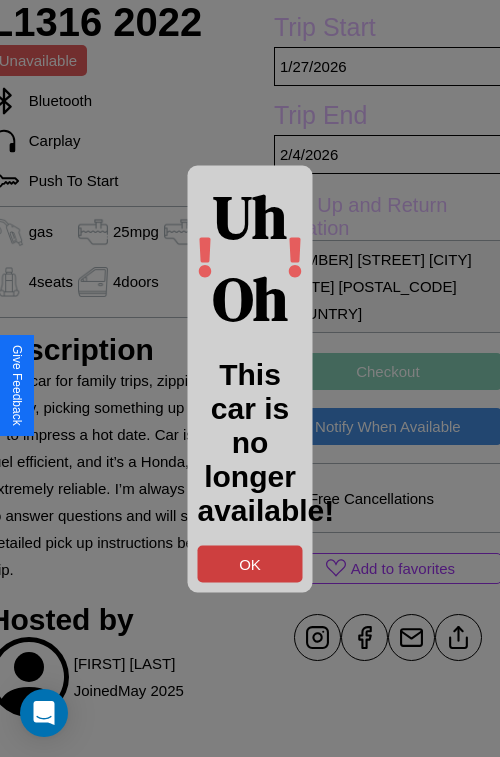 click on "OK" at bounding box center (250, 563) 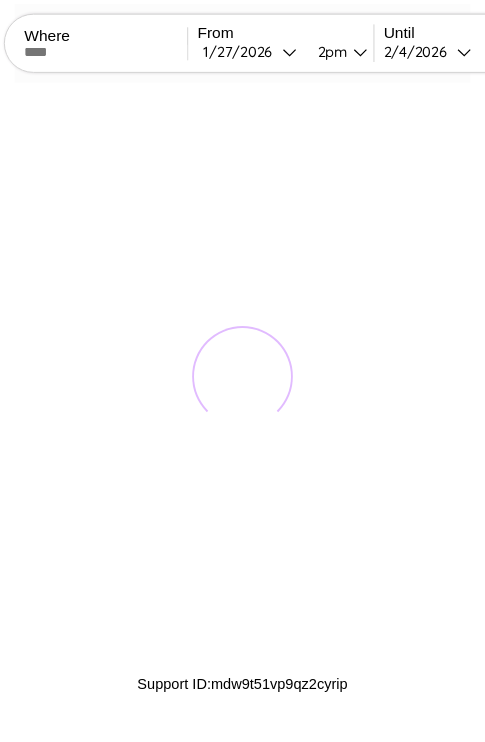 scroll, scrollTop: 0, scrollLeft: 0, axis: both 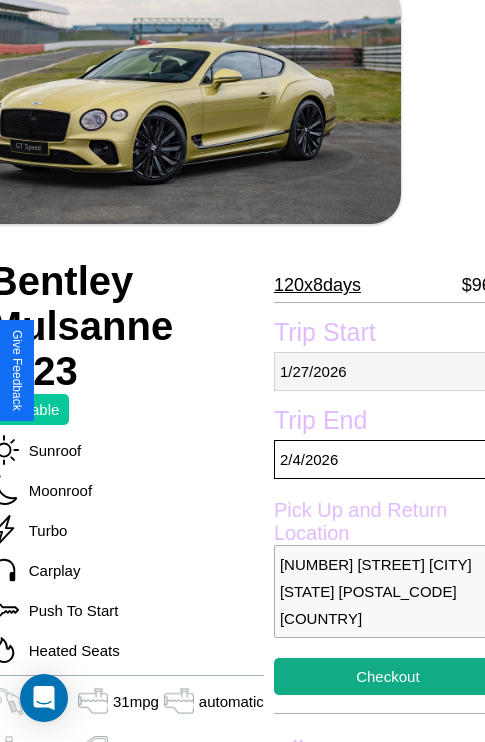 click on "[DATE]" at bounding box center (388, 371) 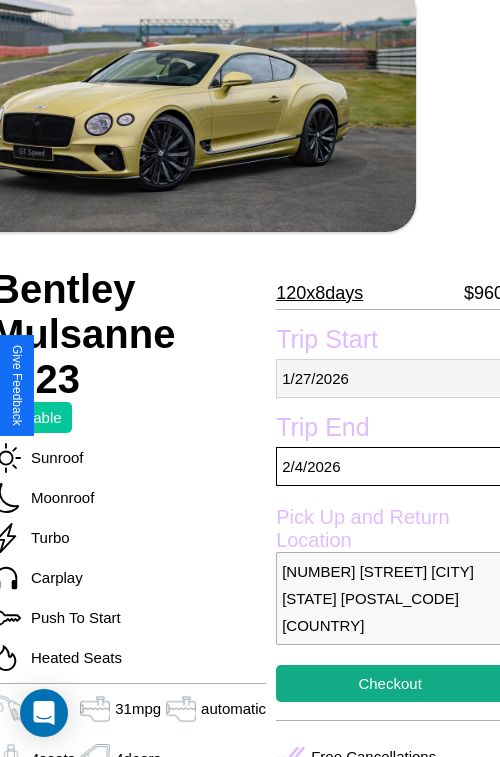 select on "*" 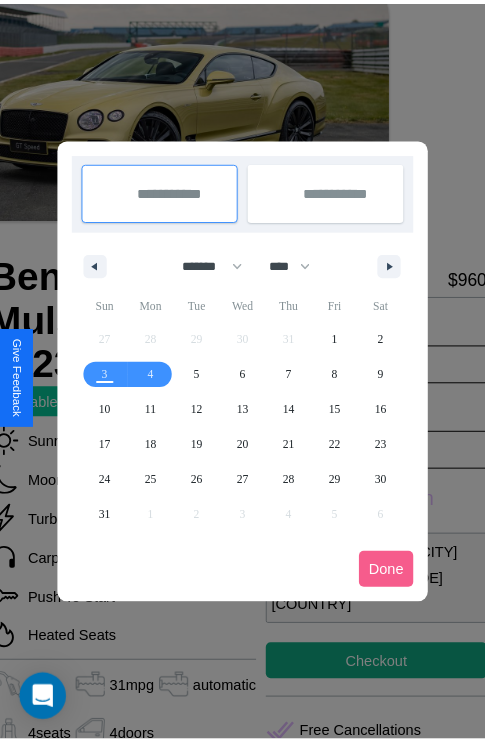scroll, scrollTop: 0, scrollLeft: 84, axis: horizontal 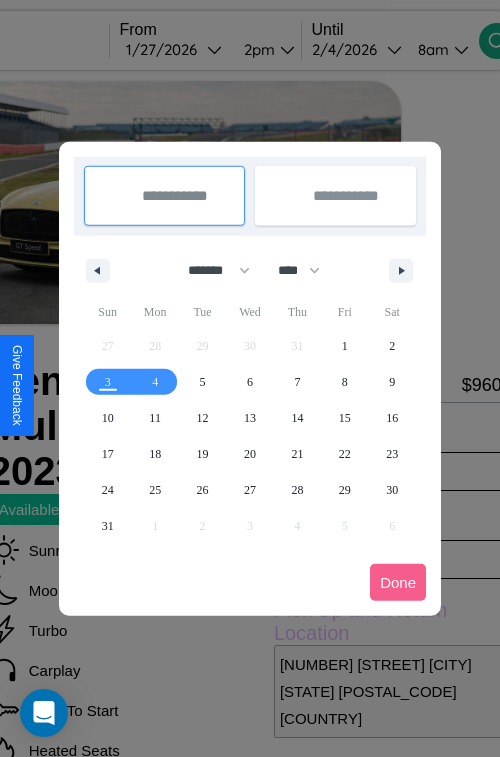 click at bounding box center [250, 378] 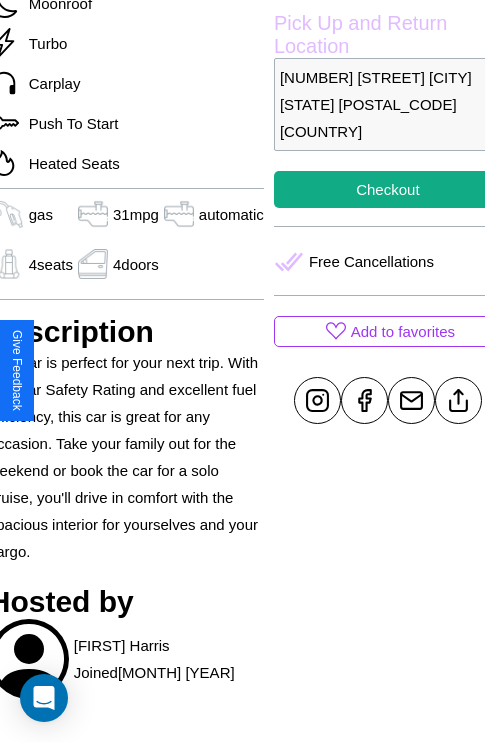 scroll, scrollTop: 616, scrollLeft: 84, axis: both 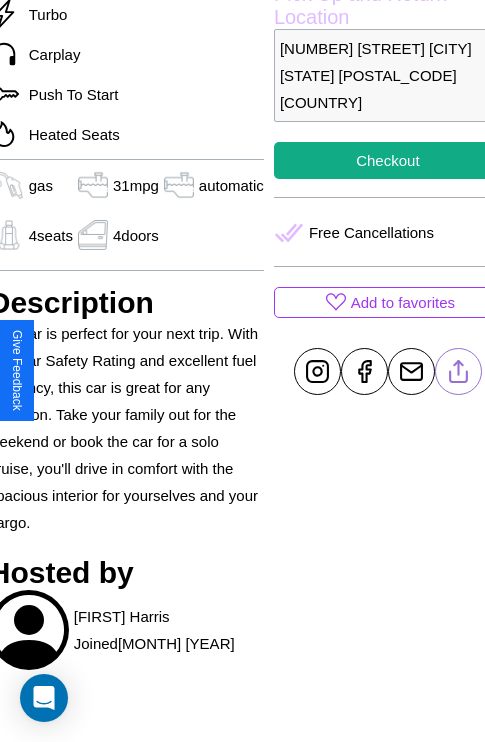 click 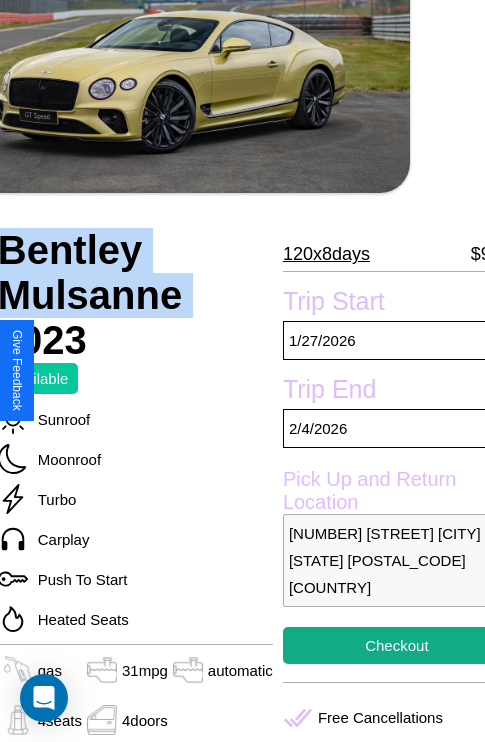 scroll, scrollTop: 405, scrollLeft: 84, axis: both 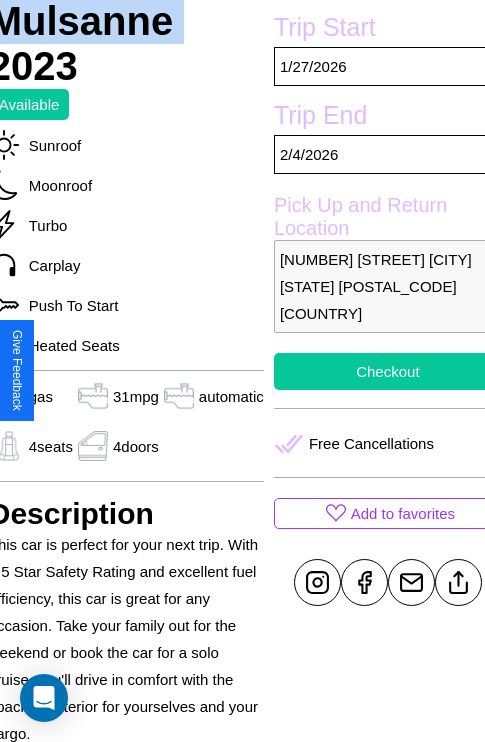 click on "Checkout" at bounding box center [388, 371] 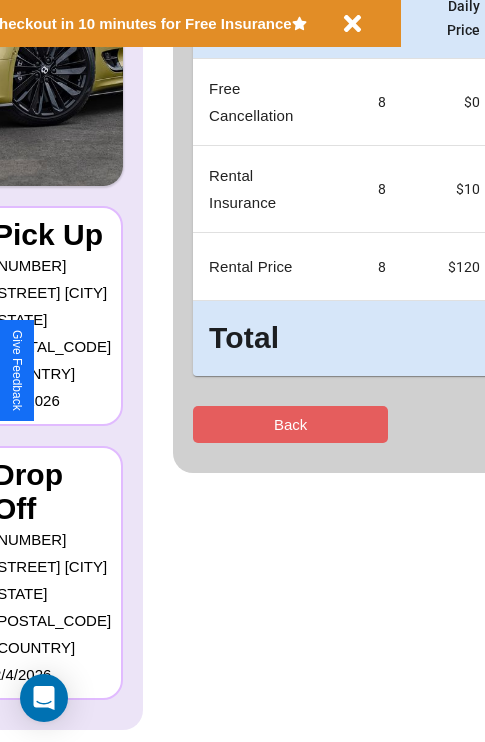 scroll, scrollTop: 0, scrollLeft: 0, axis: both 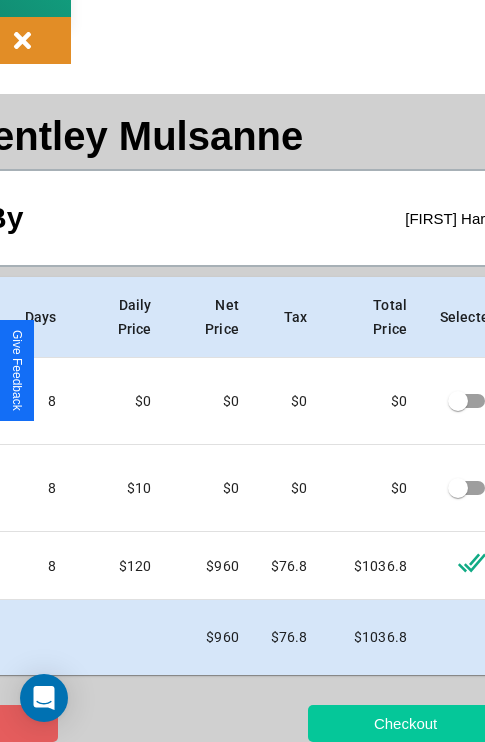 click on "Checkout" at bounding box center (405, 723) 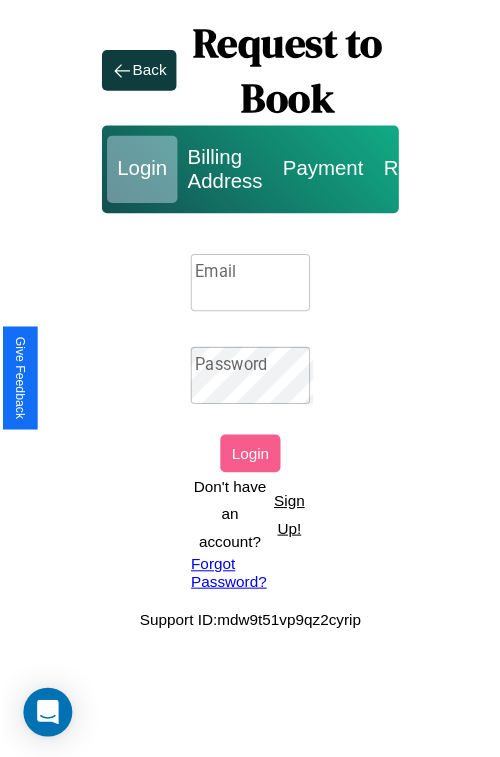 scroll, scrollTop: 0, scrollLeft: 0, axis: both 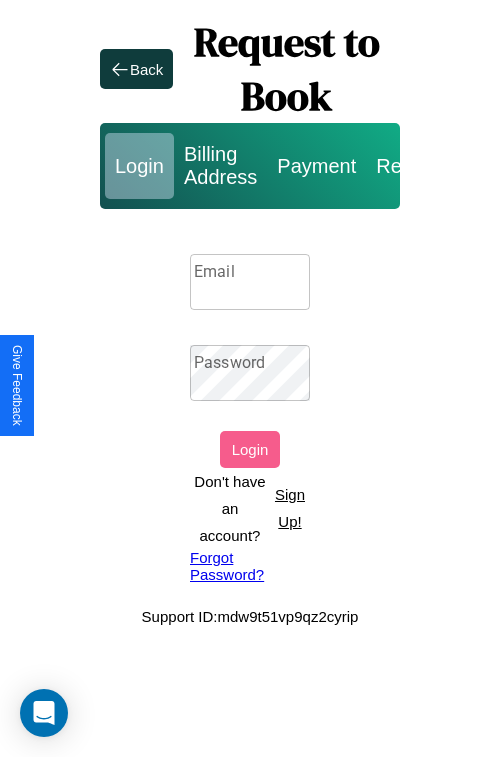 click on "Sign Up!" at bounding box center [290, 508] 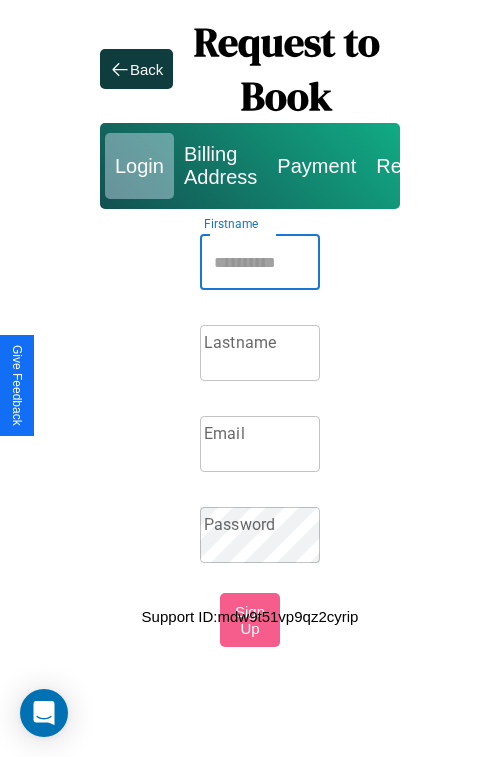 click on "Firstname" at bounding box center [260, 262] 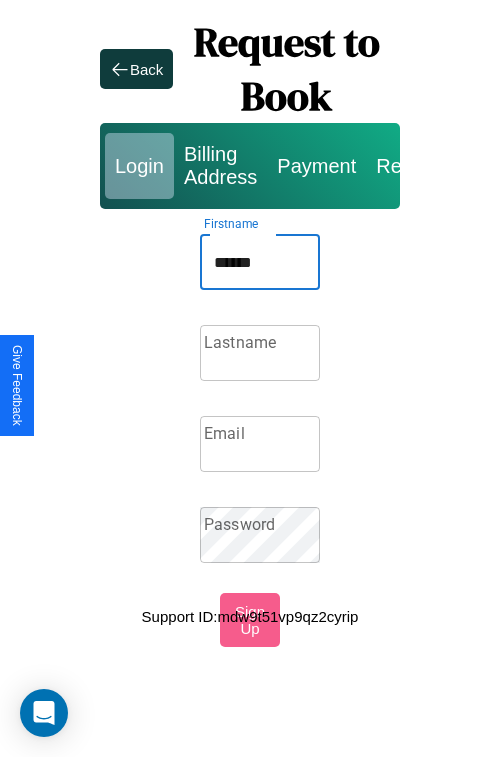 type on "******" 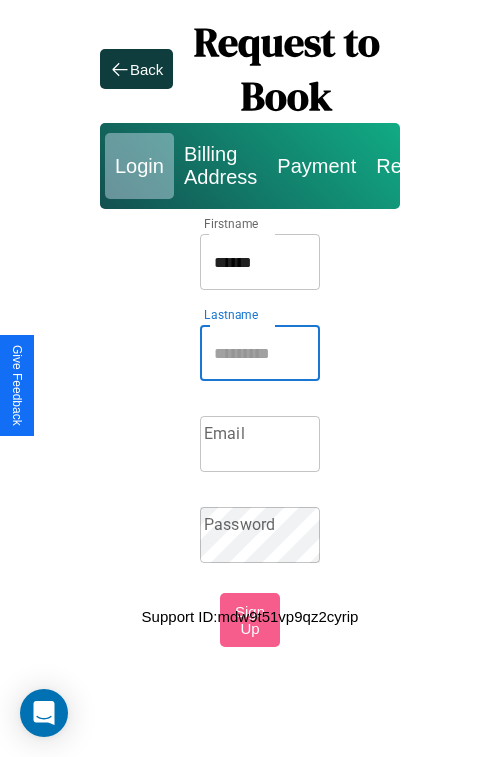 click on "Lastname" at bounding box center (260, 353) 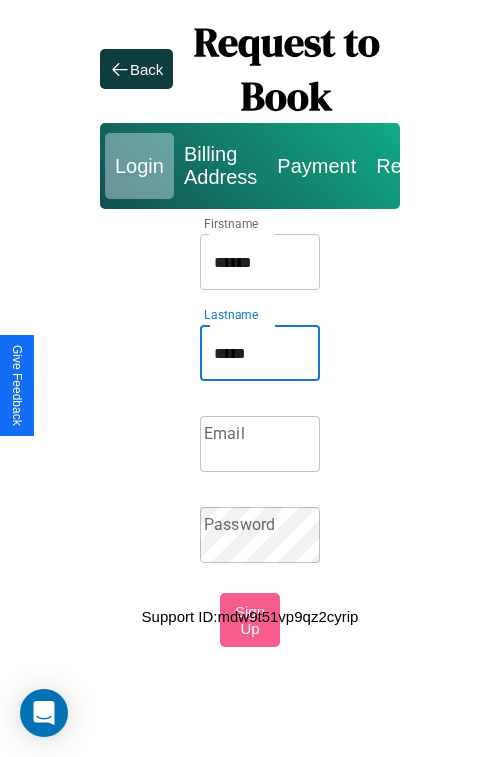 type on "*****" 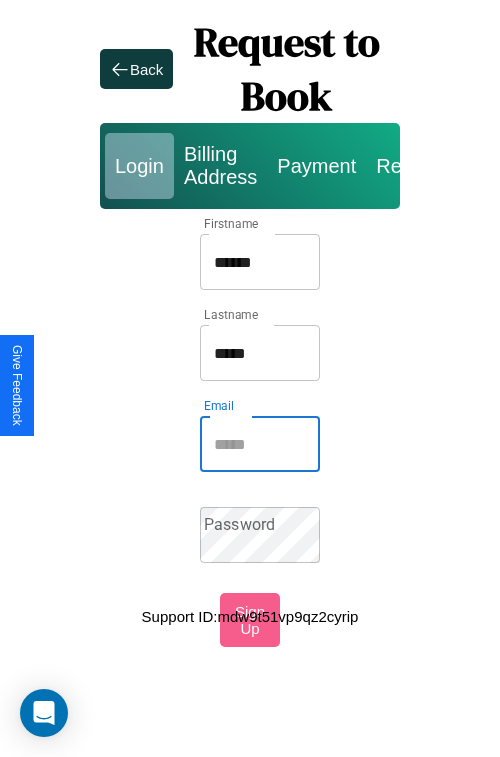 click on "Email" at bounding box center (260, 444) 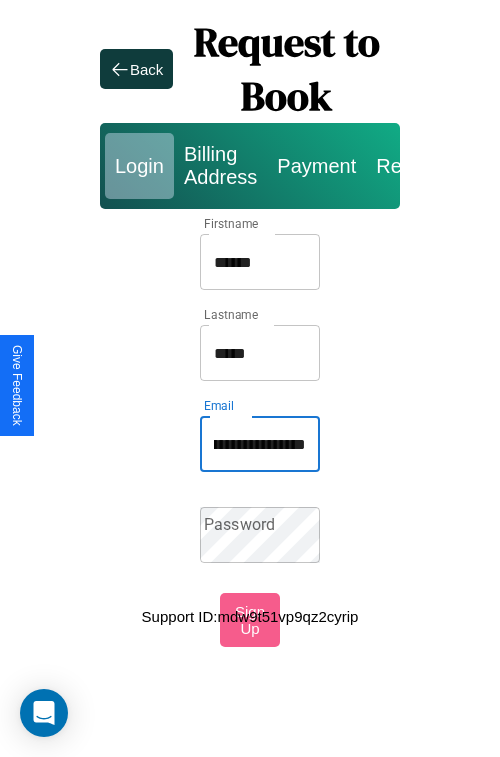 scroll, scrollTop: 0, scrollLeft: 82, axis: horizontal 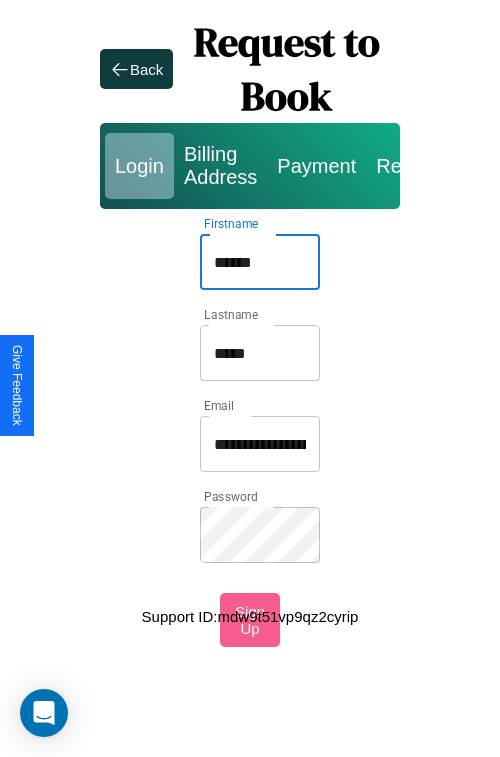 click on "******" at bounding box center (260, 262) 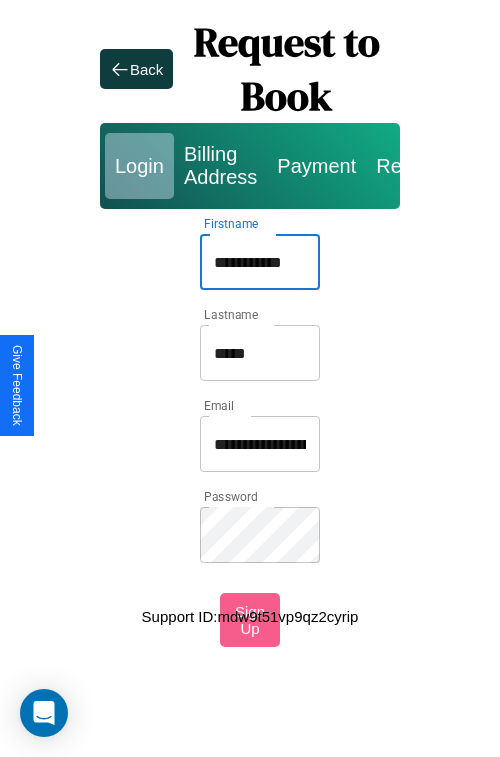 type on "**********" 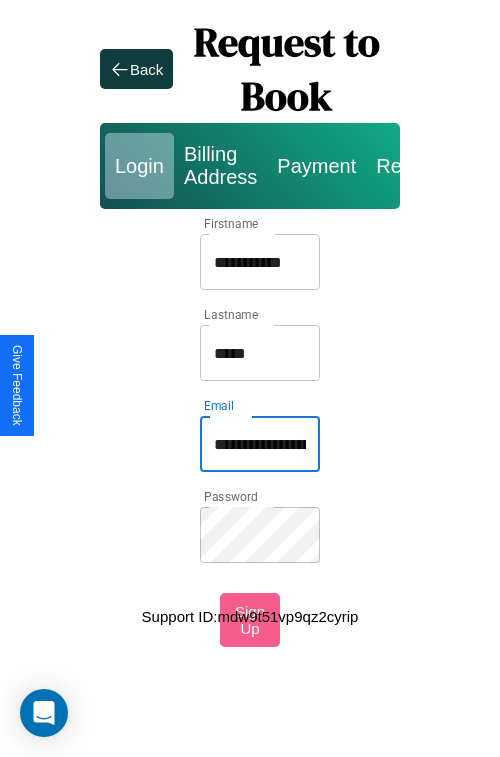 click on "**********" at bounding box center [260, 444] 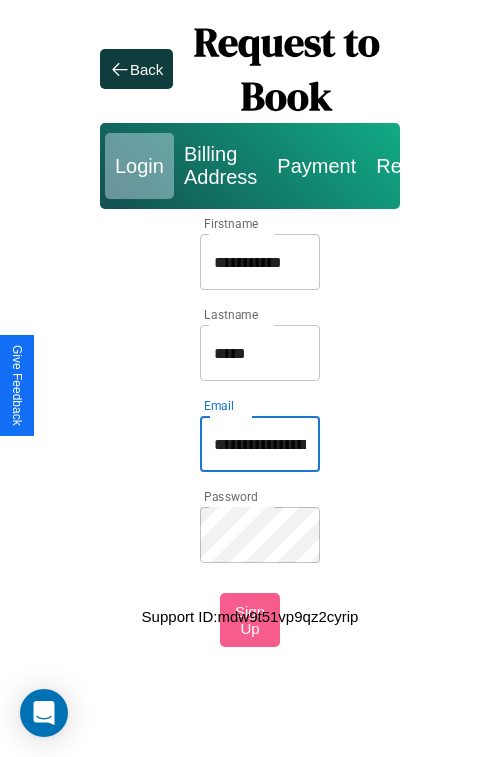 type on "**********" 